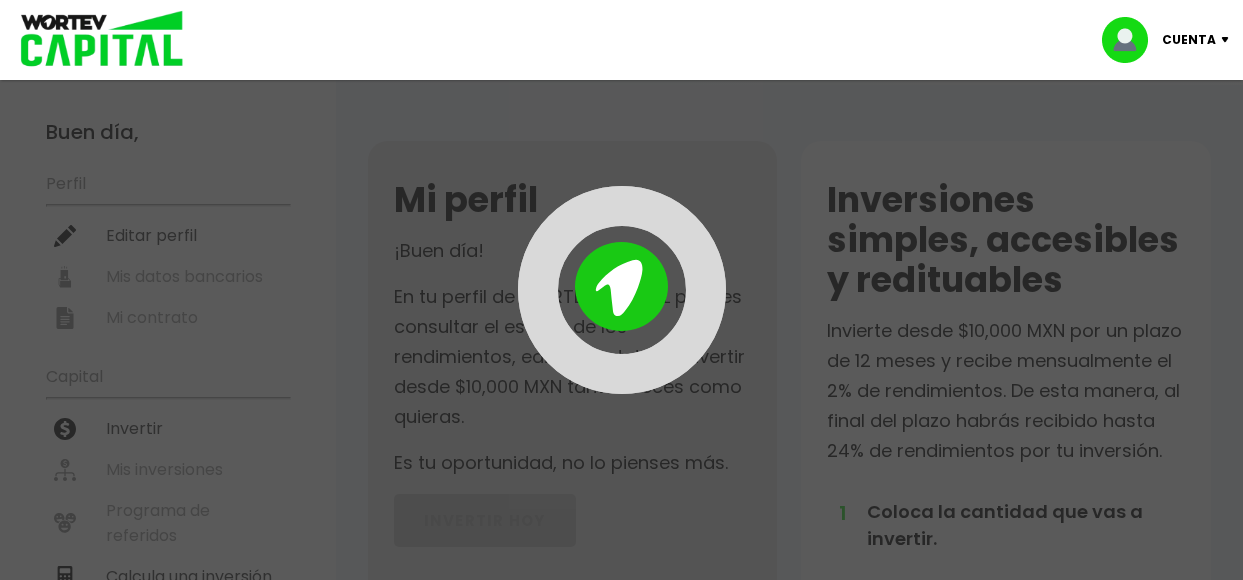 scroll, scrollTop: 0, scrollLeft: 0, axis: both 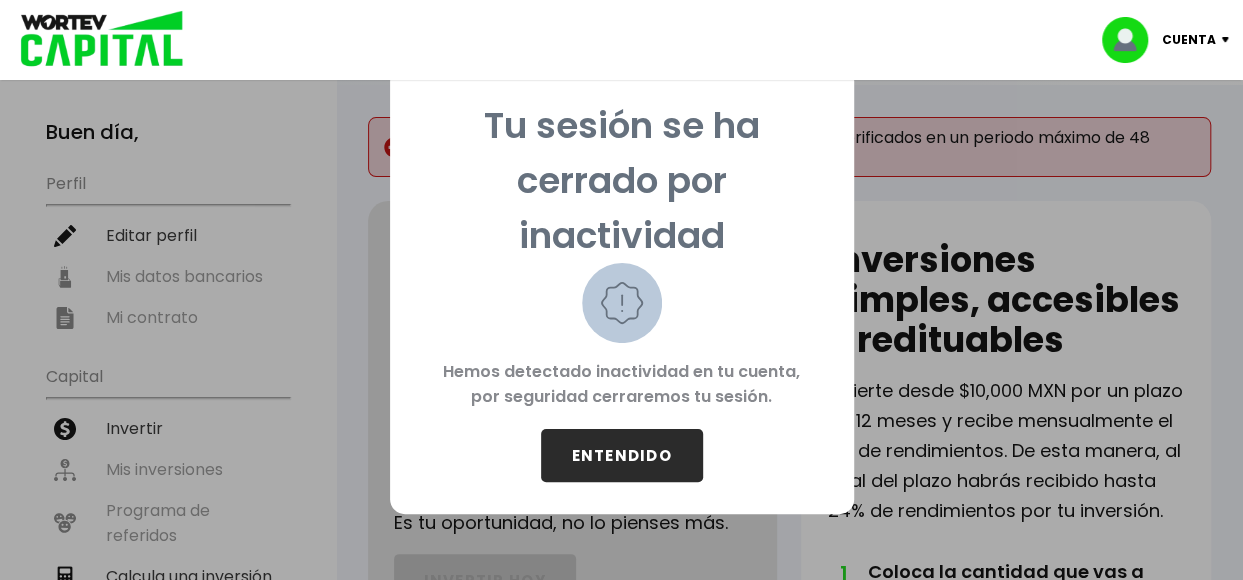 click on "ENTENDIDO" at bounding box center (622, 455) 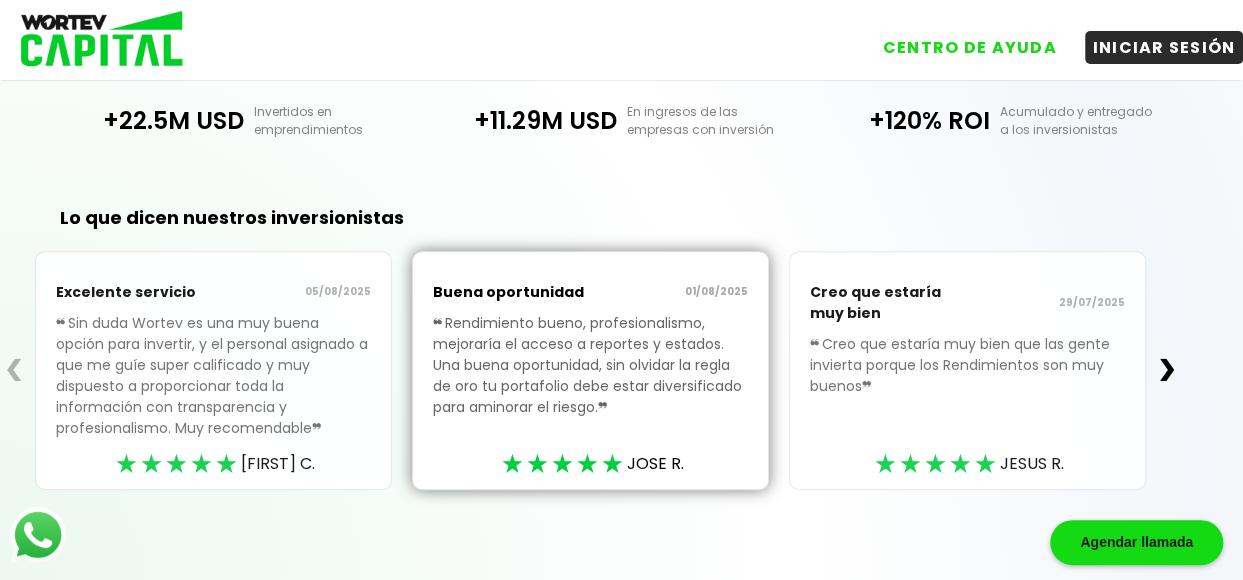 scroll, scrollTop: 434, scrollLeft: 0, axis: vertical 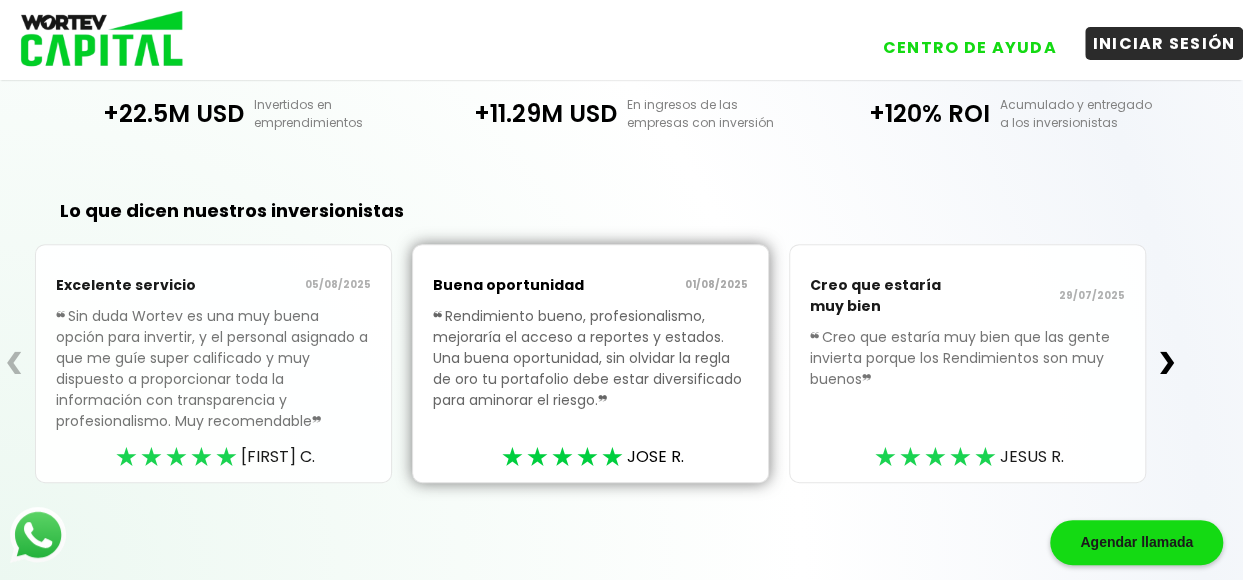 click on "INICIAR SESIÓN" at bounding box center [1164, 43] 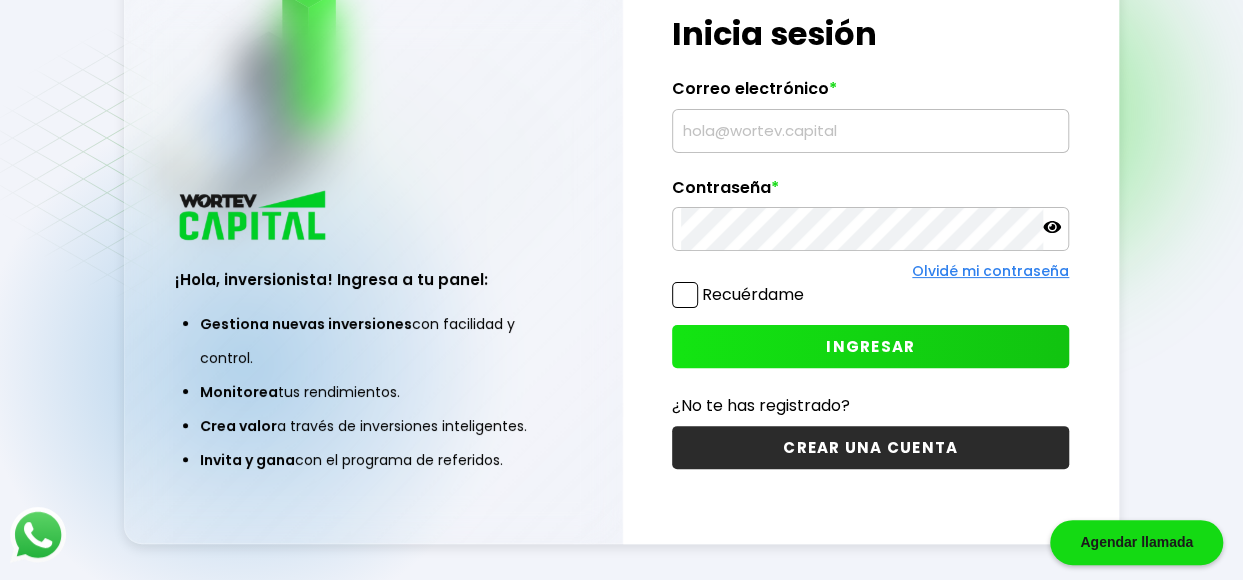 scroll, scrollTop: 100, scrollLeft: 0, axis: vertical 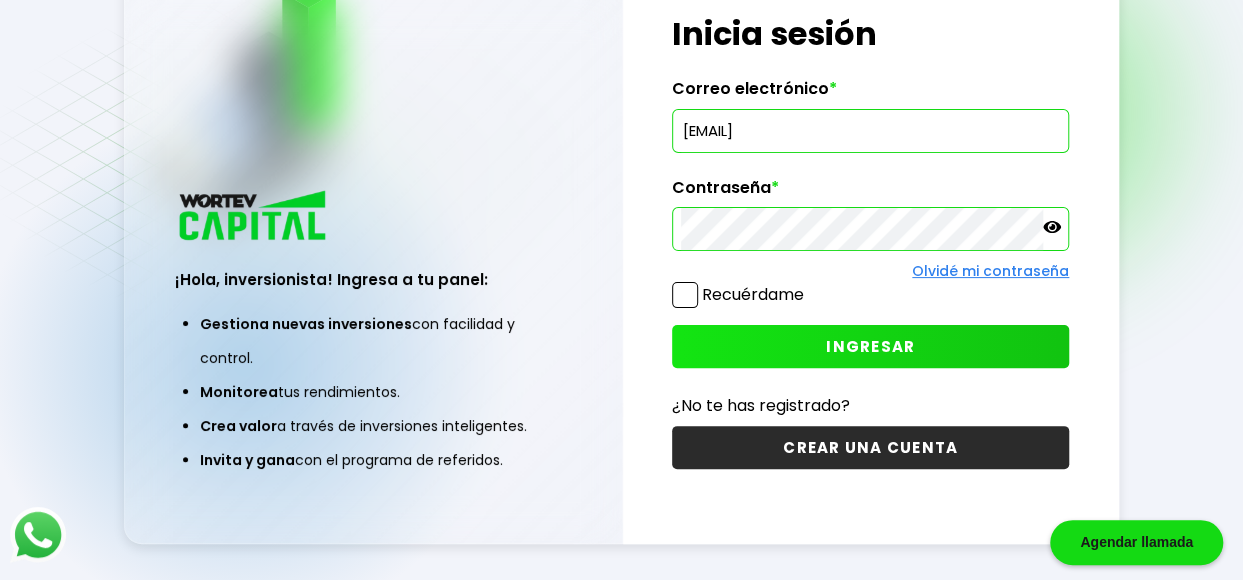 click on "Recuérdame" at bounding box center [738, 294] 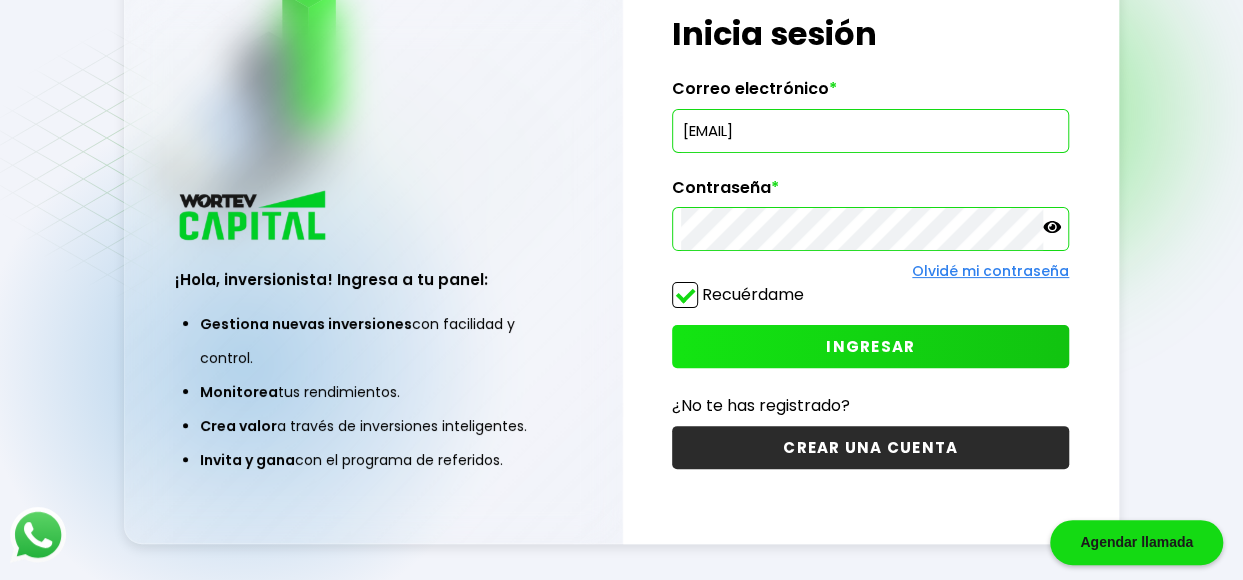 click on "INGRESAR" at bounding box center [870, 346] 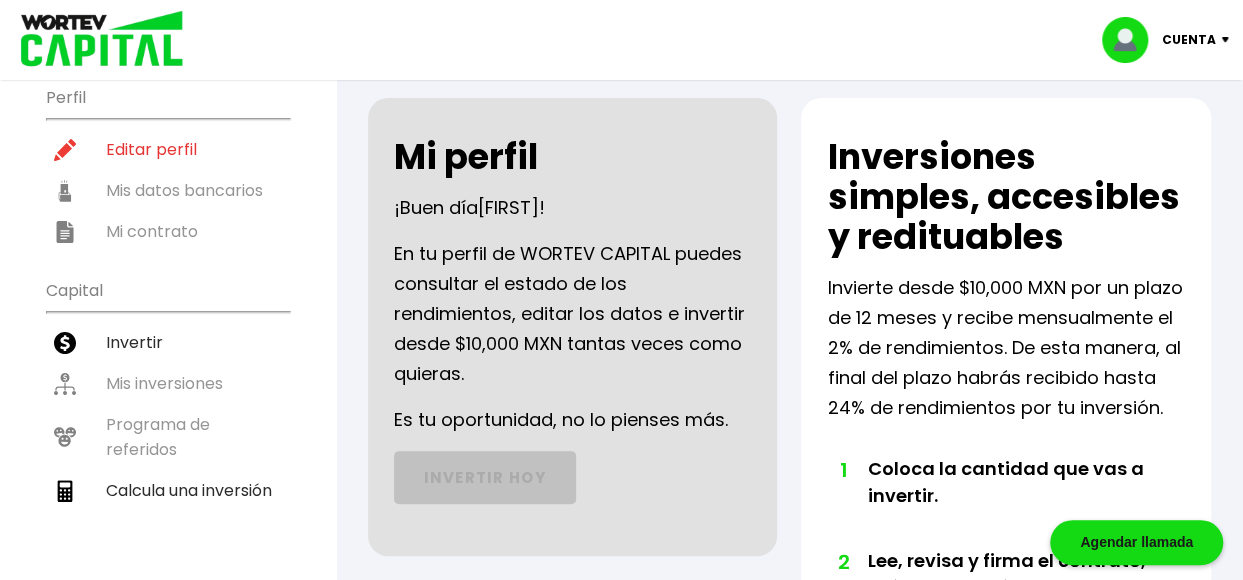 scroll, scrollTop: 0, scrollLeft: 0, axis: both 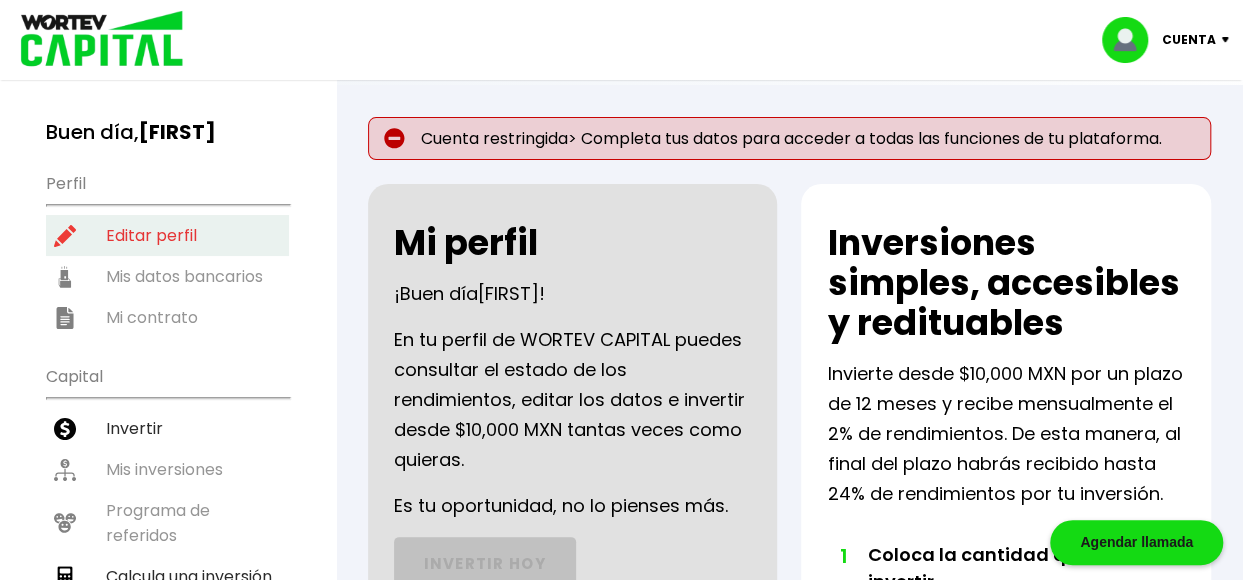 click on "Editar perfil" at bounding box center (167, 235) 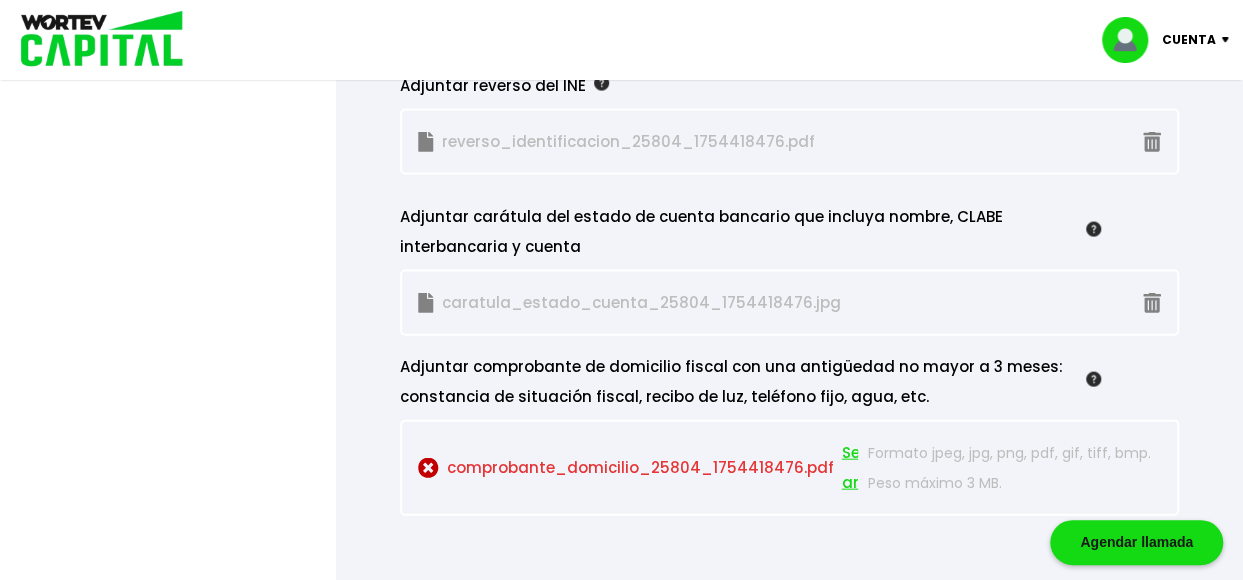 scroll, scrollTop: 2100, scrollLeft: 0, axis: vertical 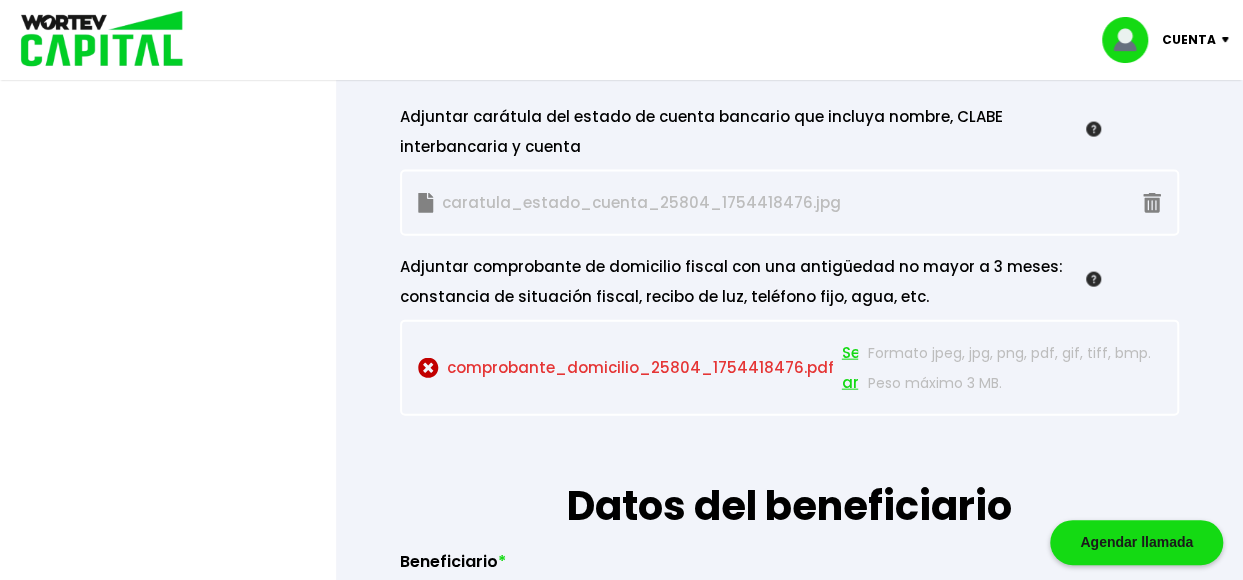 click at bounding box center (428, 368) 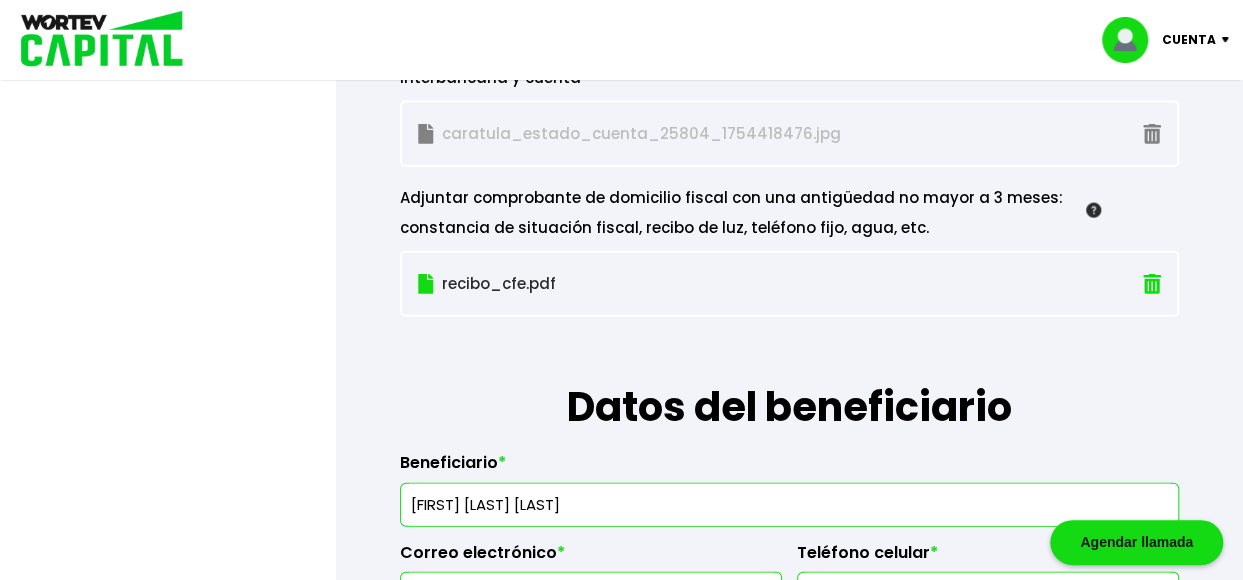 scroll, scrollTop: 2200, scrollLeft: 0, axis: vertical 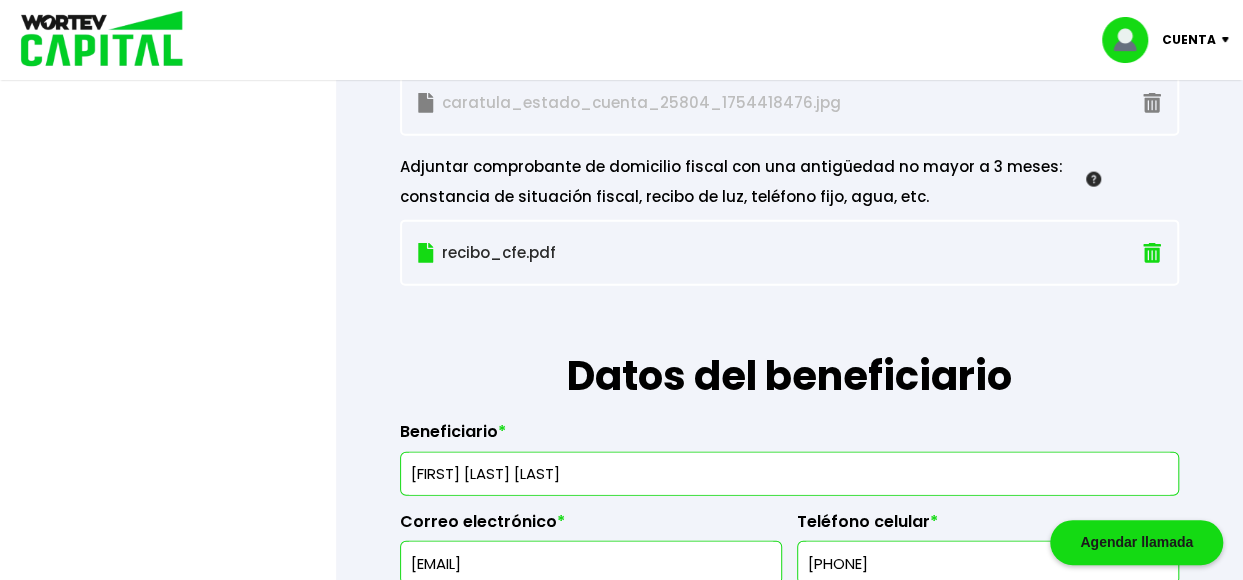 click at bounding box center [621, 290] 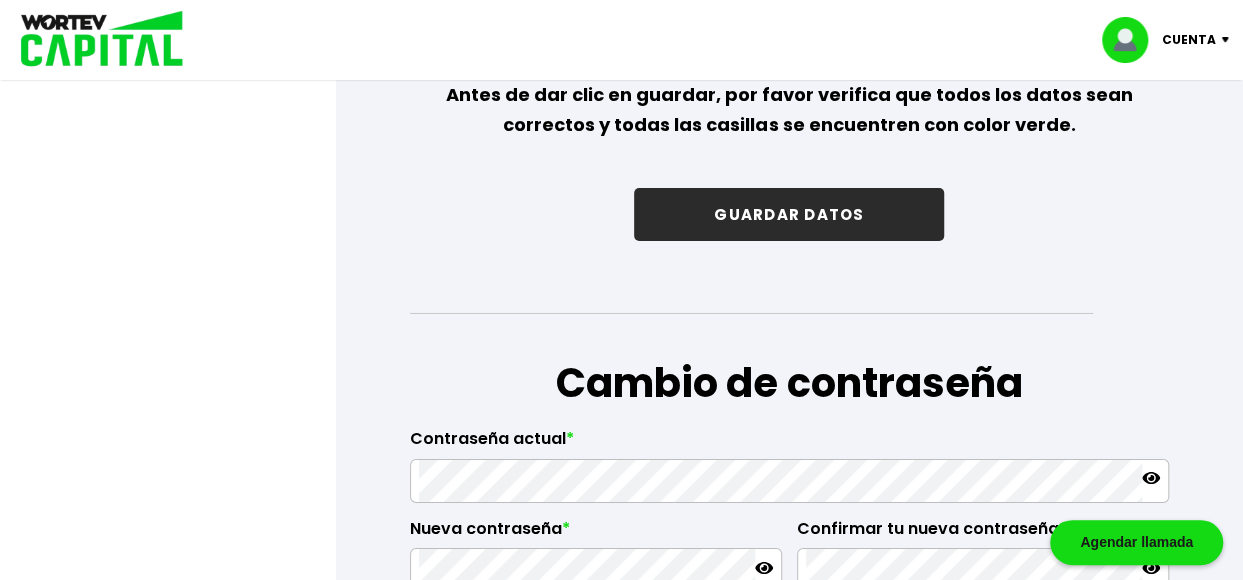 scroll, scrollTop: 3300, scrollLeft: 0, axis: vertical 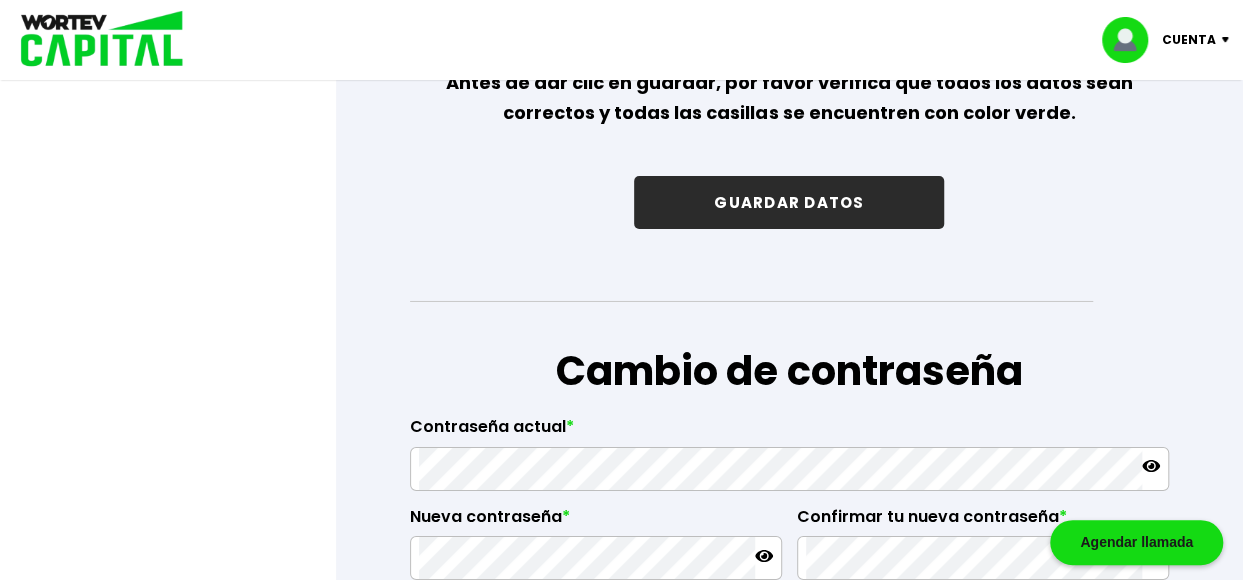 click on "GUARDAR DATOS" at bounding box center [789, 202] 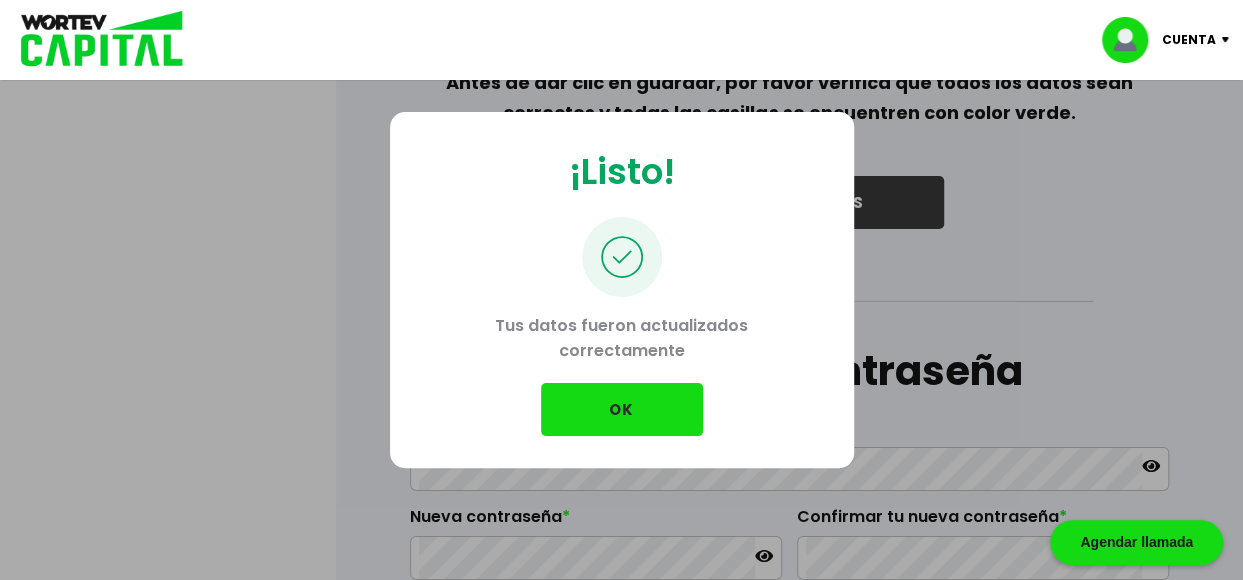 click on "OK" at bounding box center [622, 409] 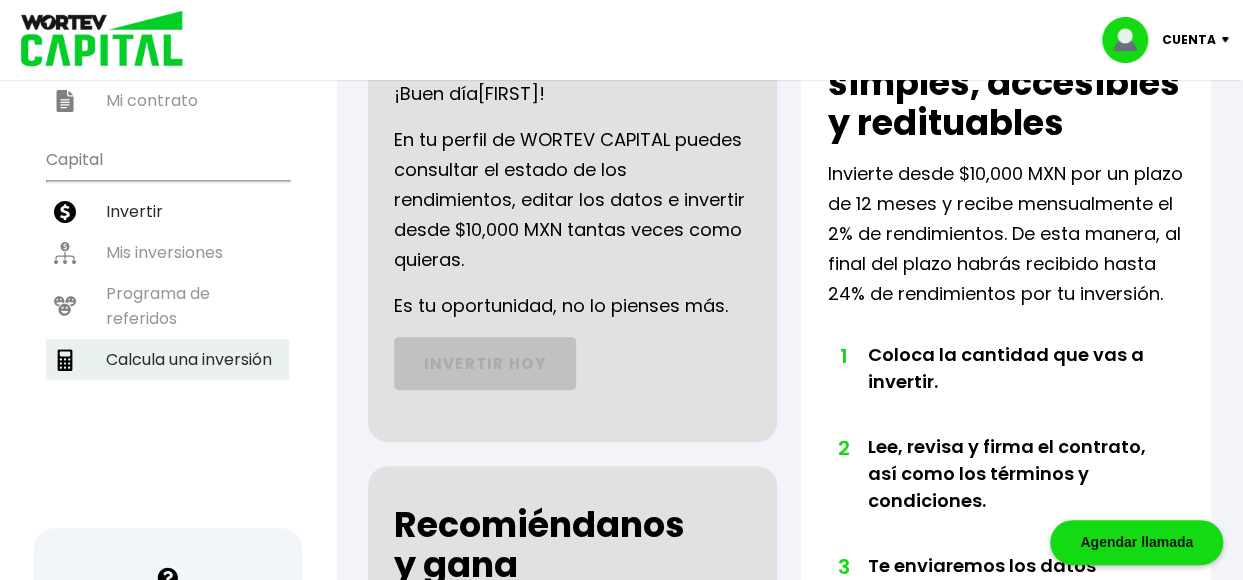 scroll, scrollTop: 200, scrollLeft: 0, axis: vertical 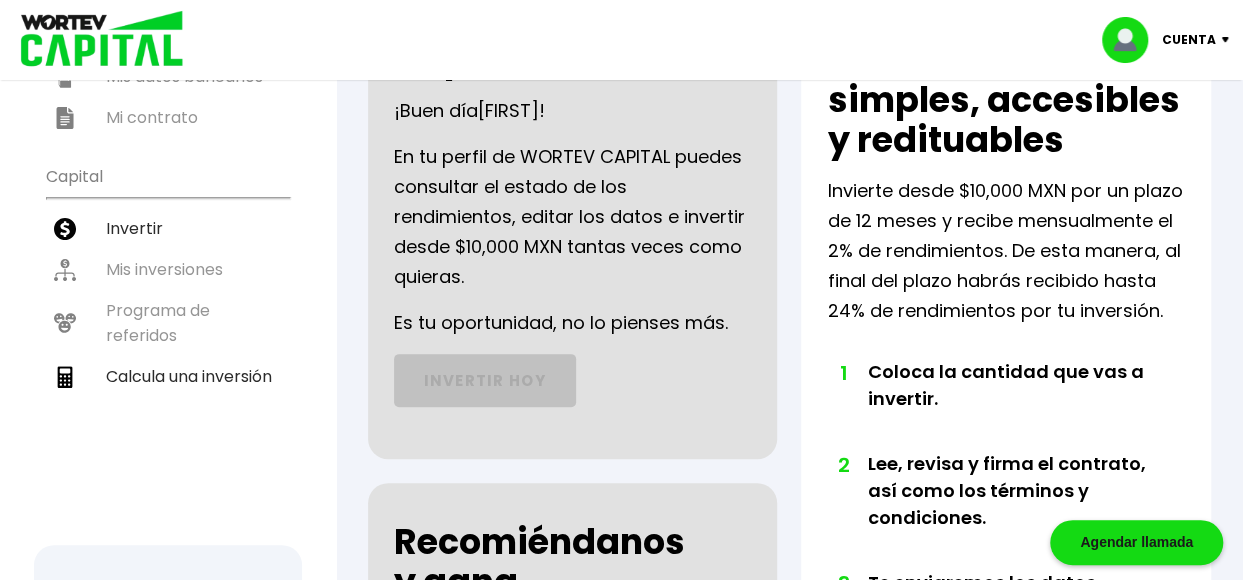 click on "Calcula una inversión" at bounding box center [167, 376] 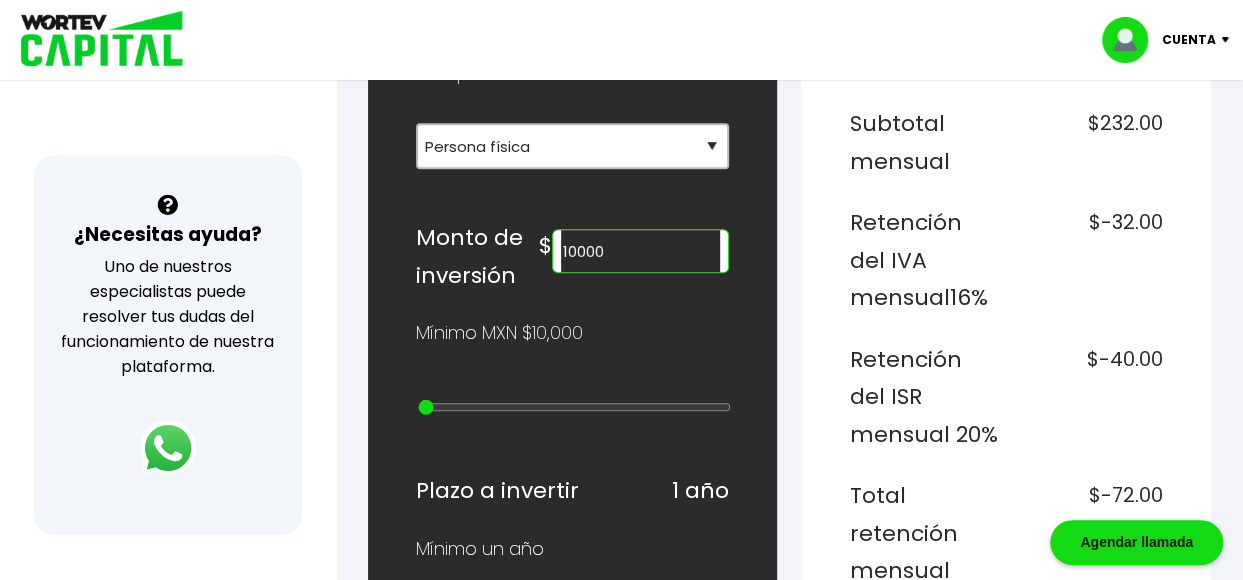 scroll, scrollTop: 600, scrollLeft: 0, axis: vertical 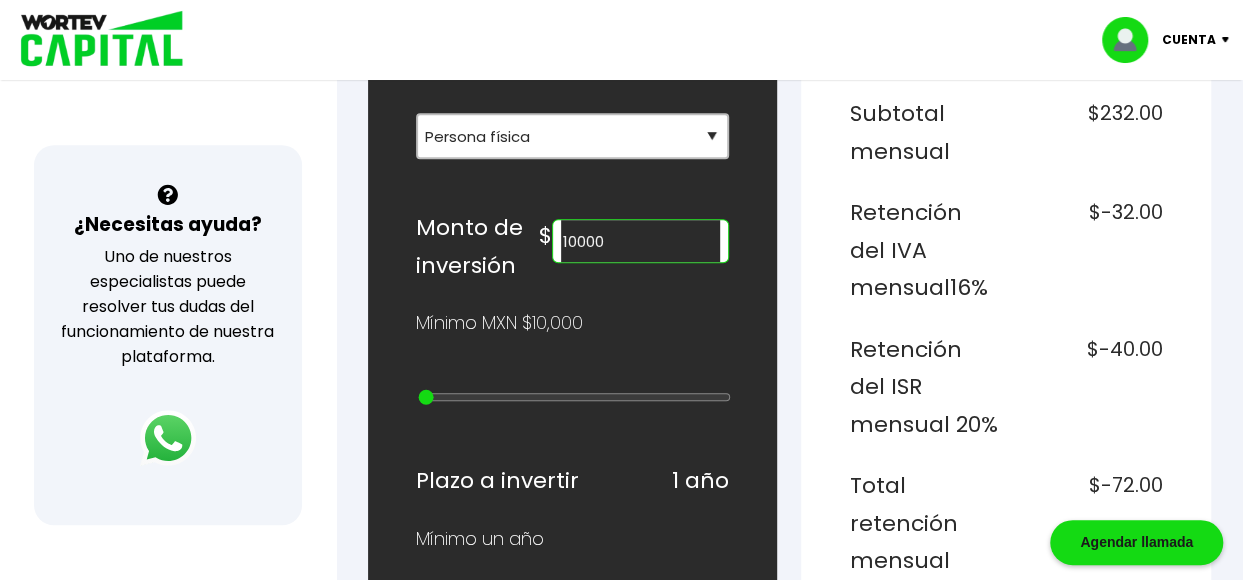 click on "10000" at bounding box center (640, 241) 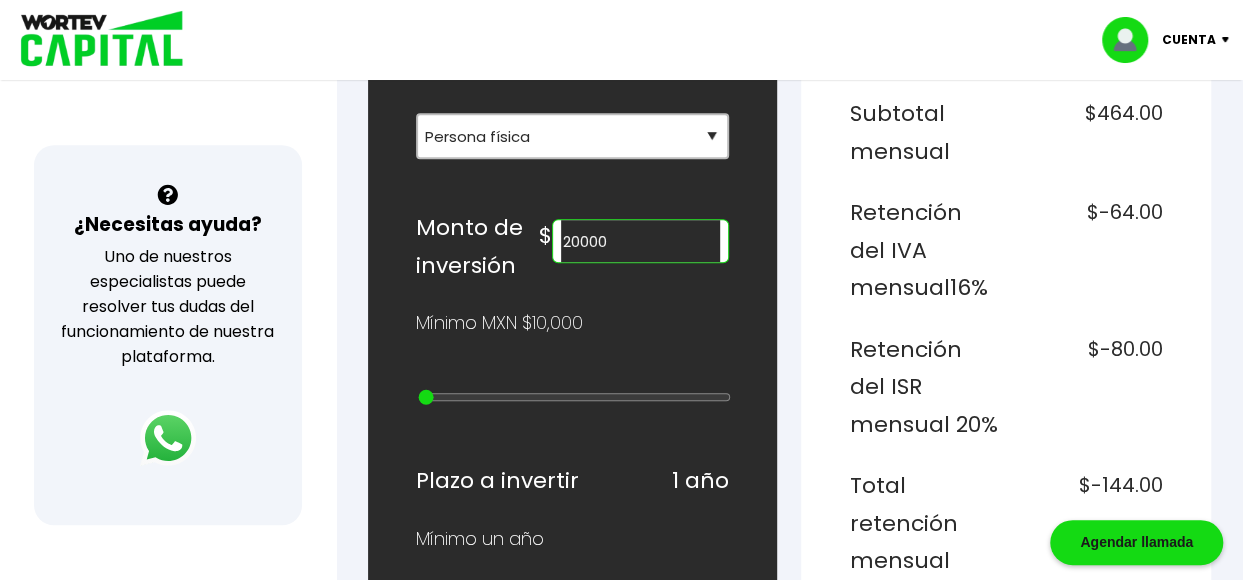 type on "20000" 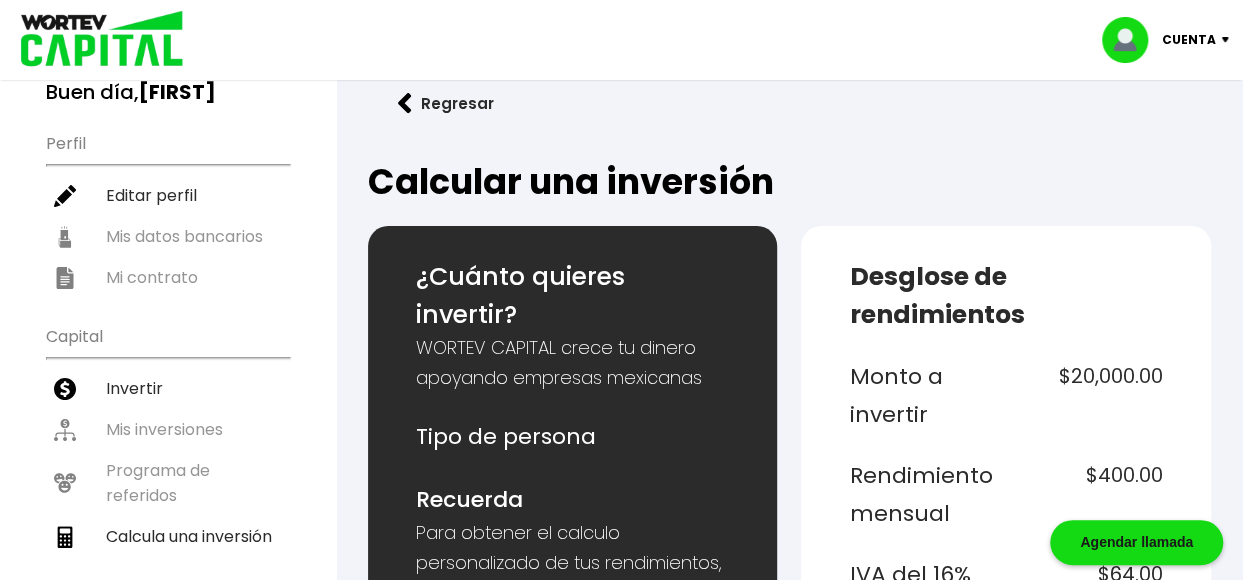 scroll, scrollTop: 0, scrollLeft: 0, axis: both 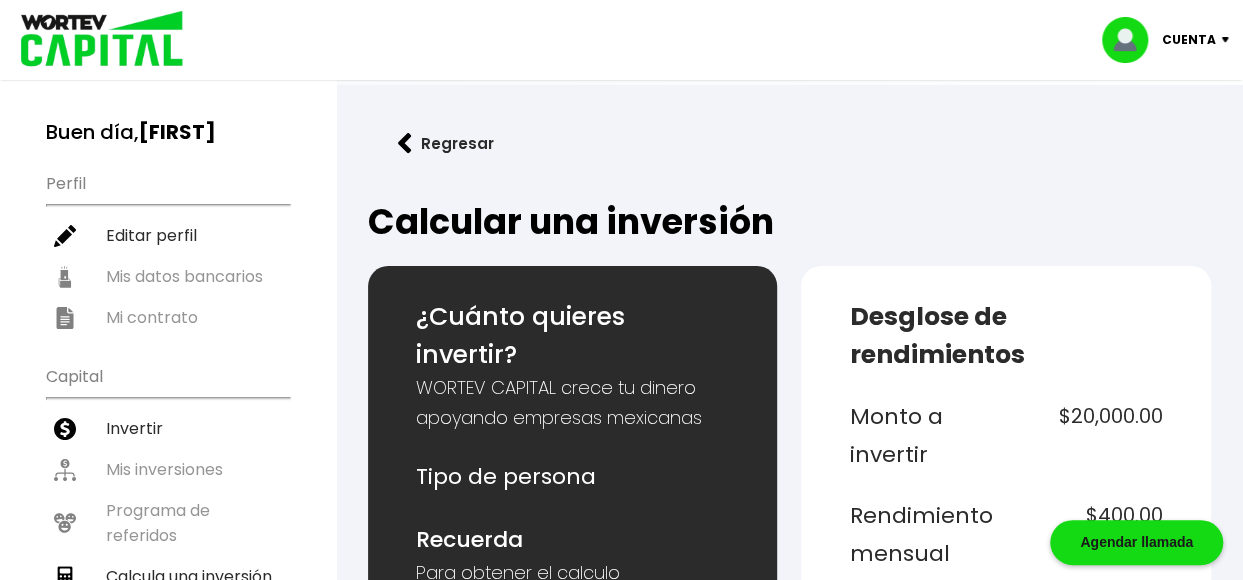 click at bounding box center (405, 143) 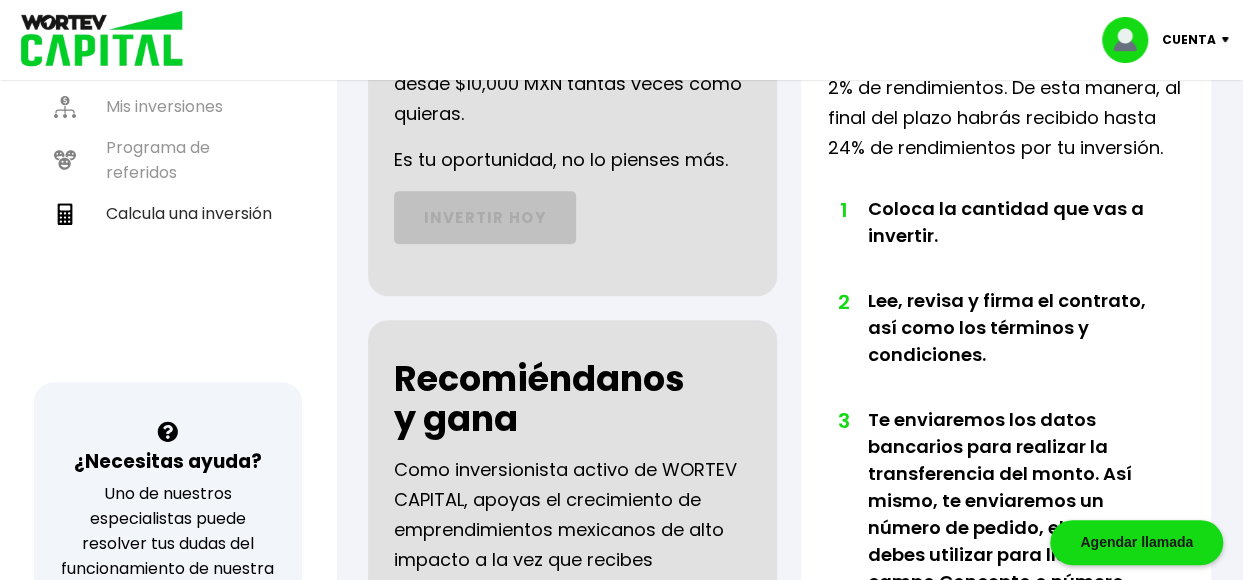 scroll, scrollTop: 300, scrollLeft: 0, axis: vertical 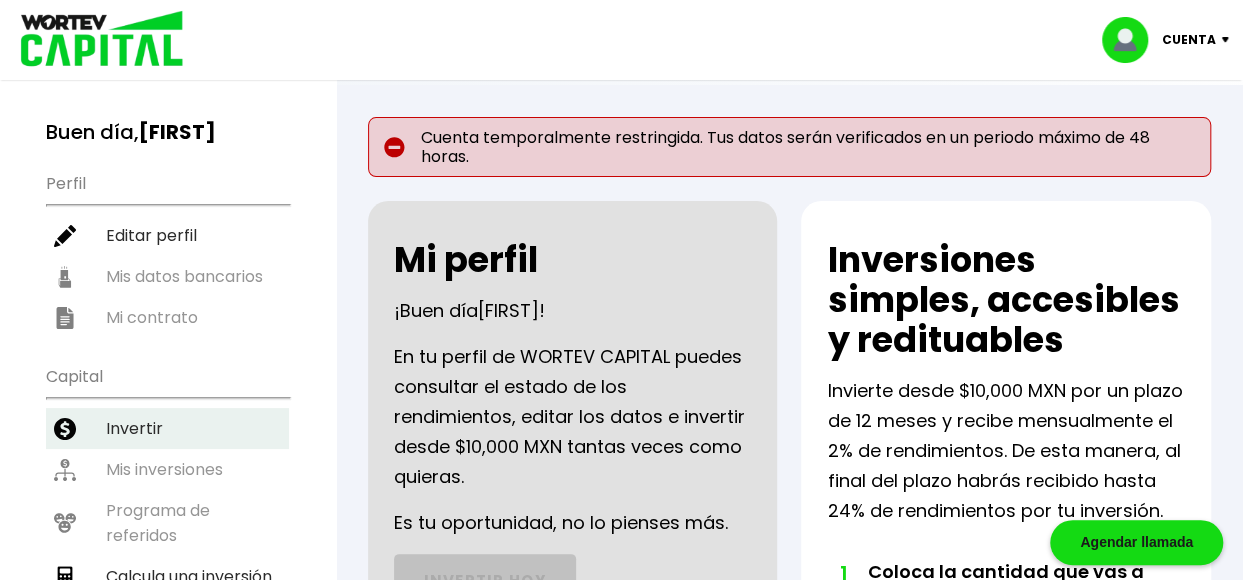click on "Invertir" at bounding box center (167, 428) 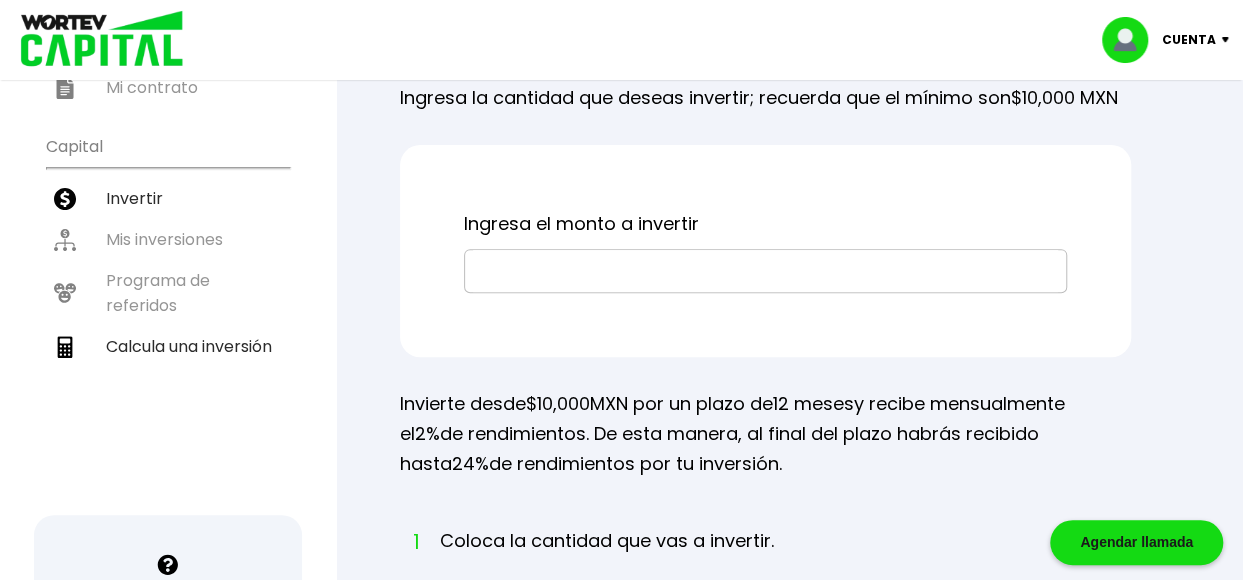 scroll, scrollTop: 200, scrollLeft: 0, axis: vertical 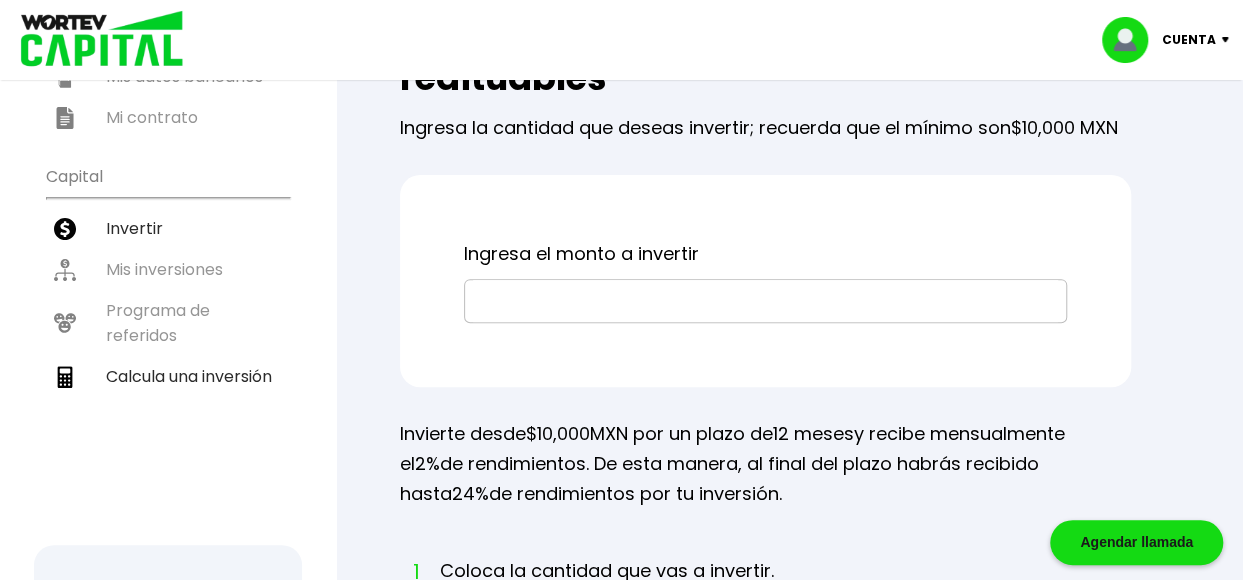 click at bounding box center [765, 301] 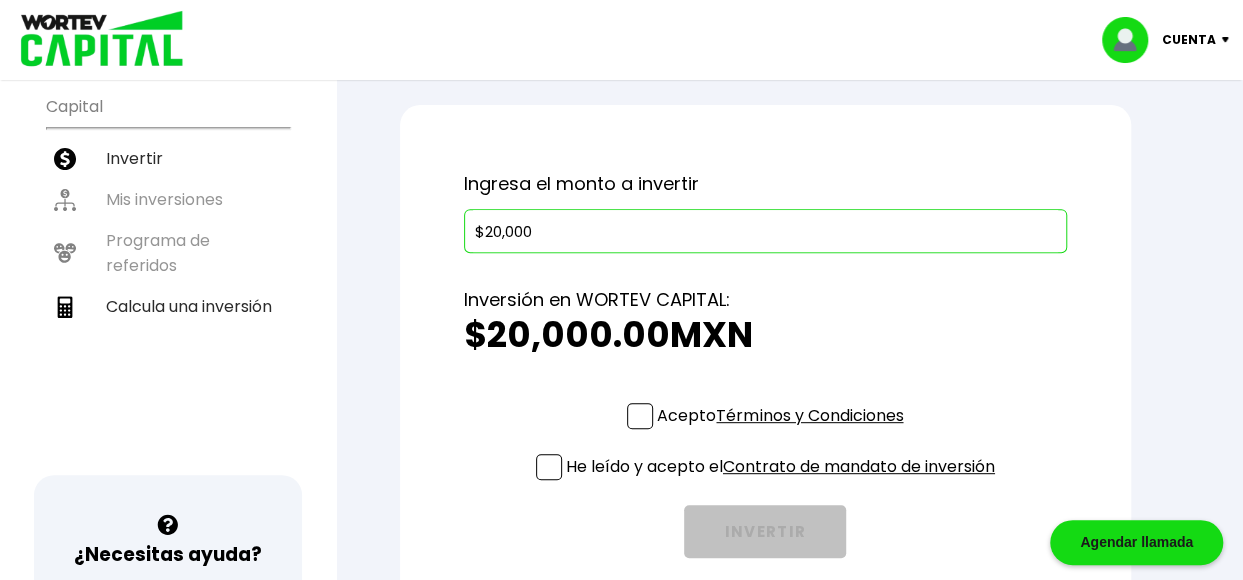scroll, scrollTop: 300, scrollLeft: 0, axis: vertical 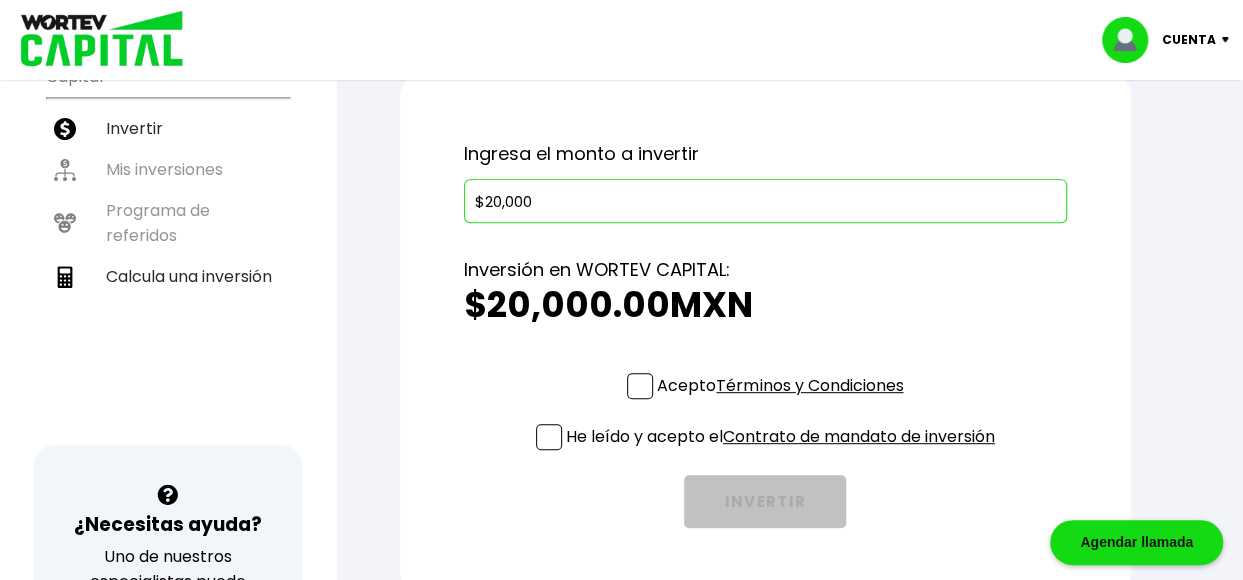 type on "$20,000" 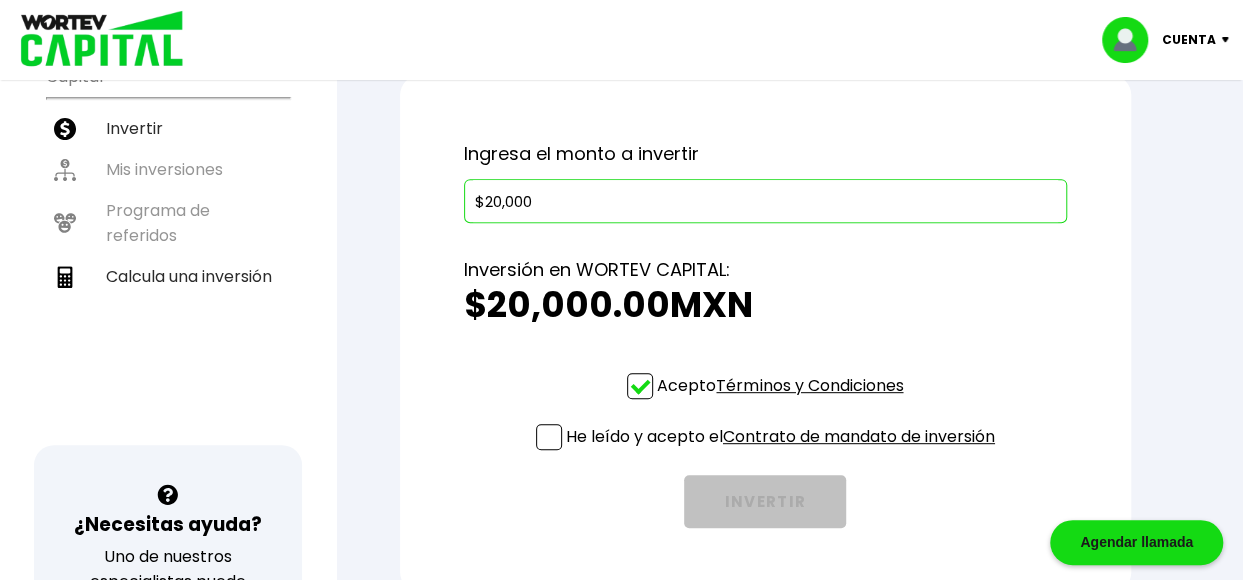 click at bounding box center [549, 437] 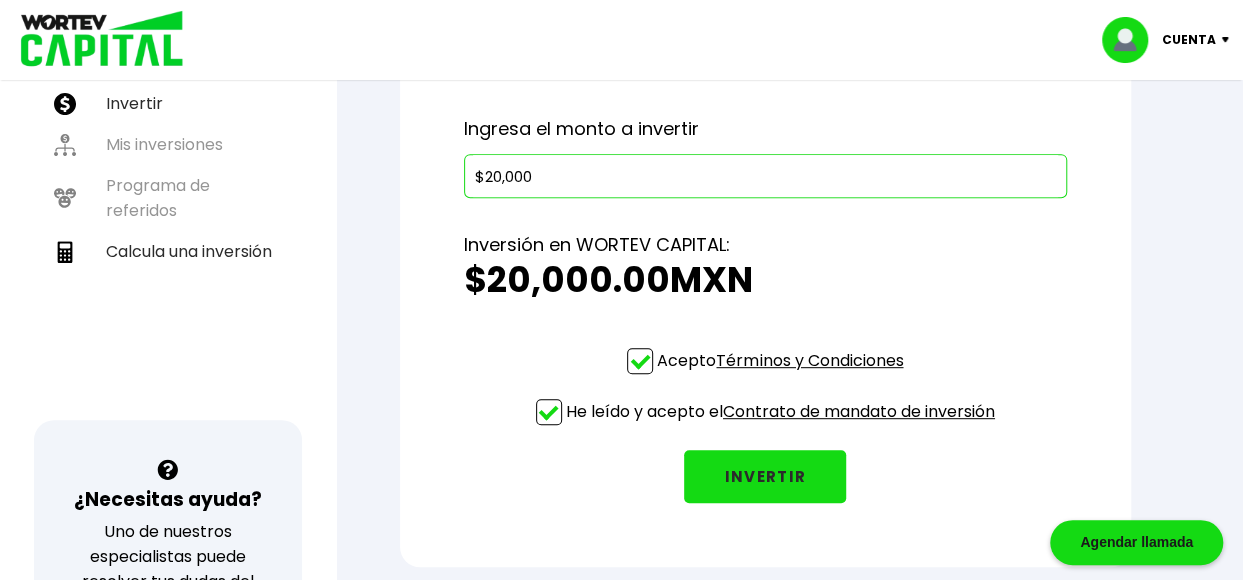 scroll, scrollTop: 300, scrollLeft: 0, axis: vertical 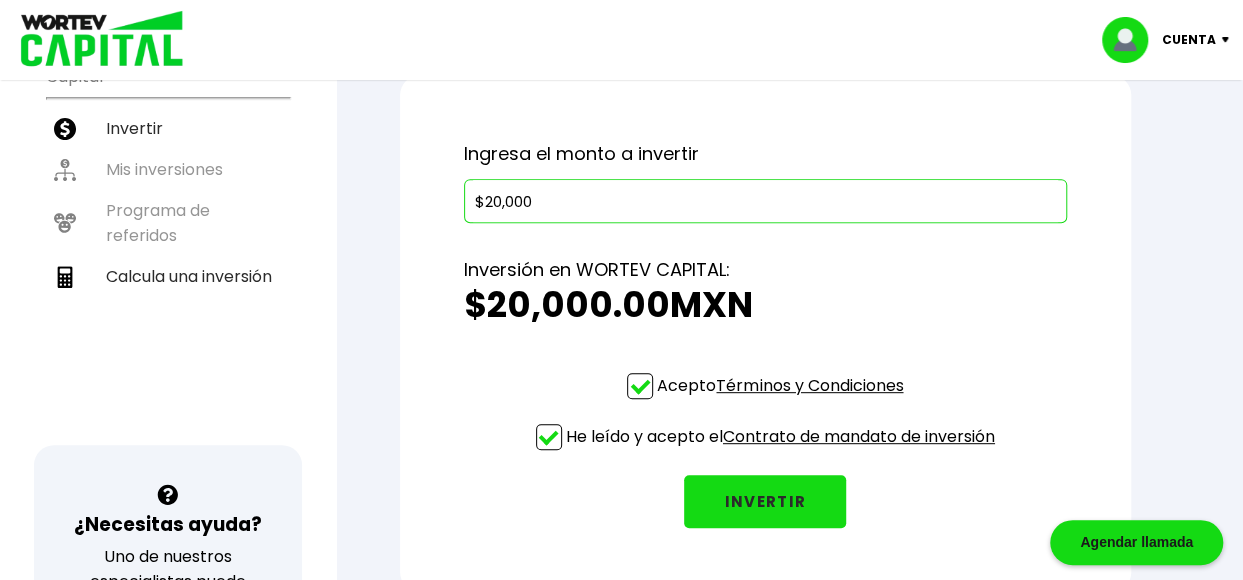 click on "INVERTIR" at bounding box center (765, 501) 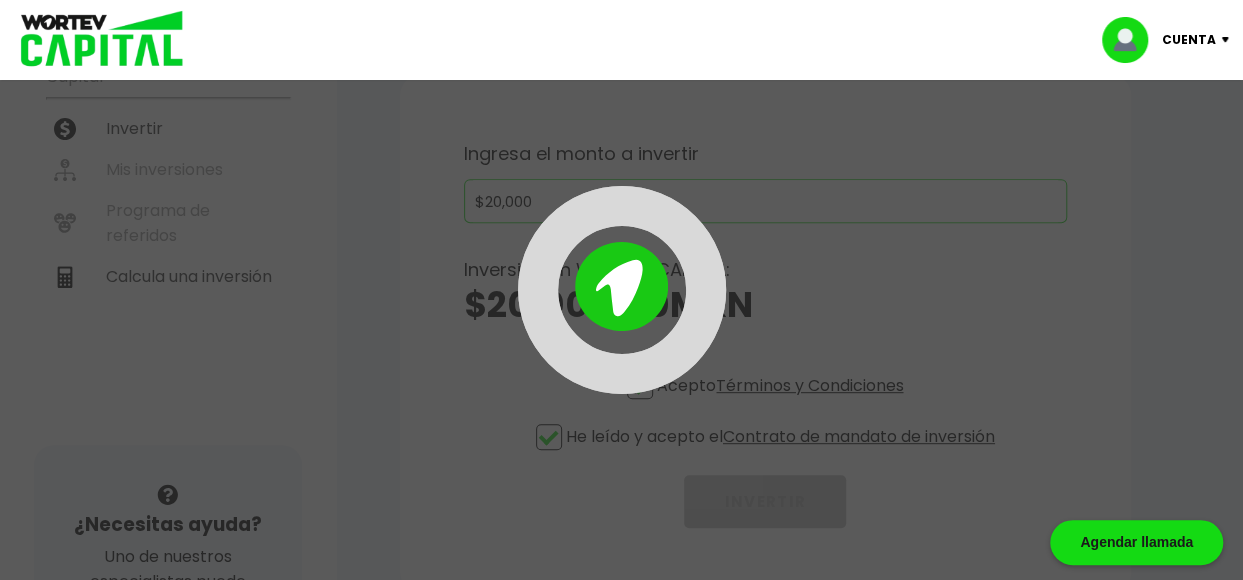 click at bounding box center (621, 290) 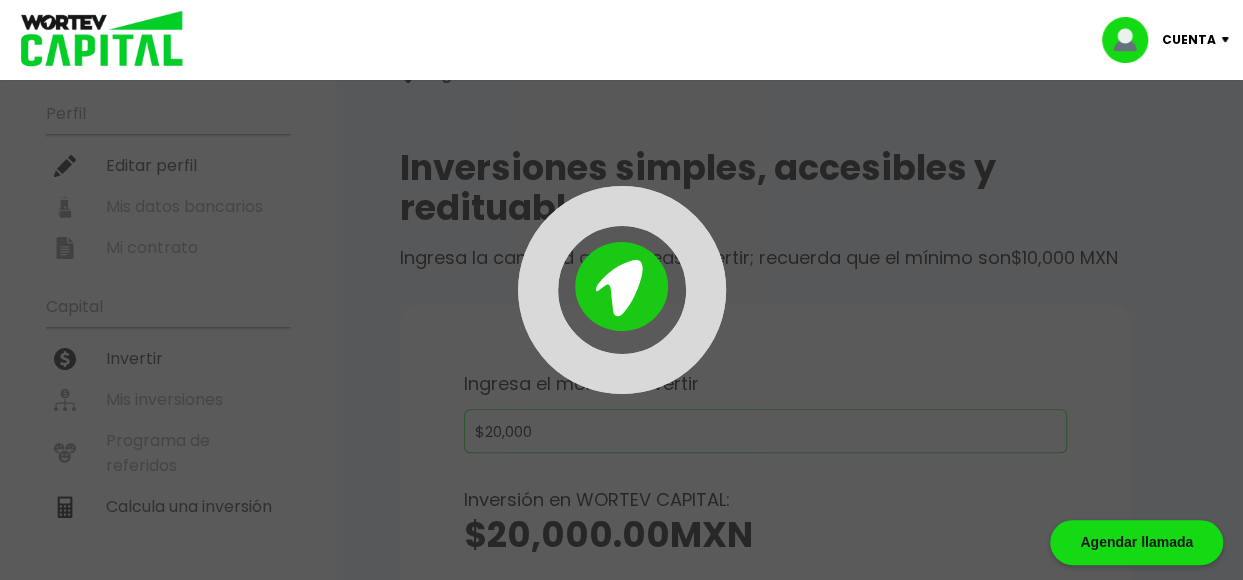 scroll, scrollTop: 38, scrollLeft: 0, axis: vertical 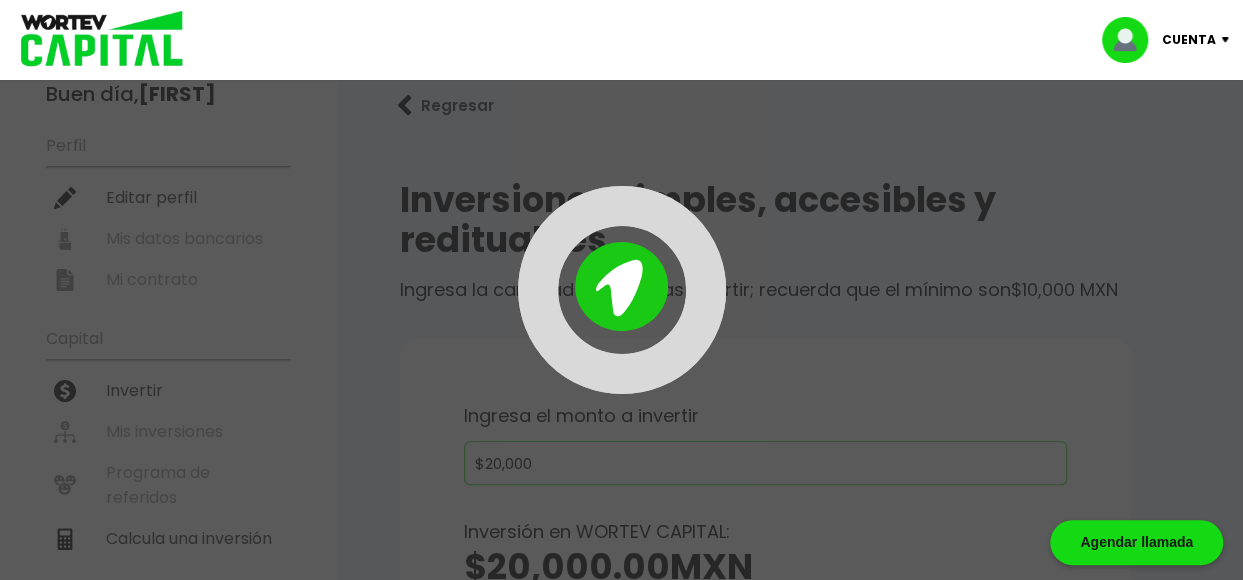 click at bounding box center [621, 286] 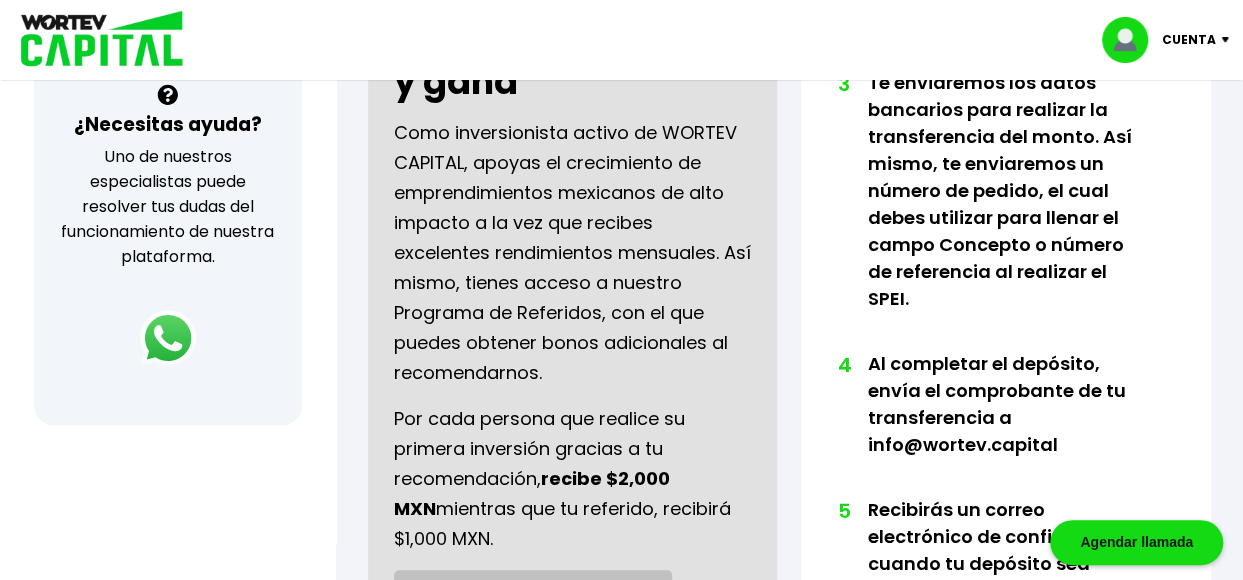 scroll, scrollTop: 800, scrollLeft: 0, axis: vertical 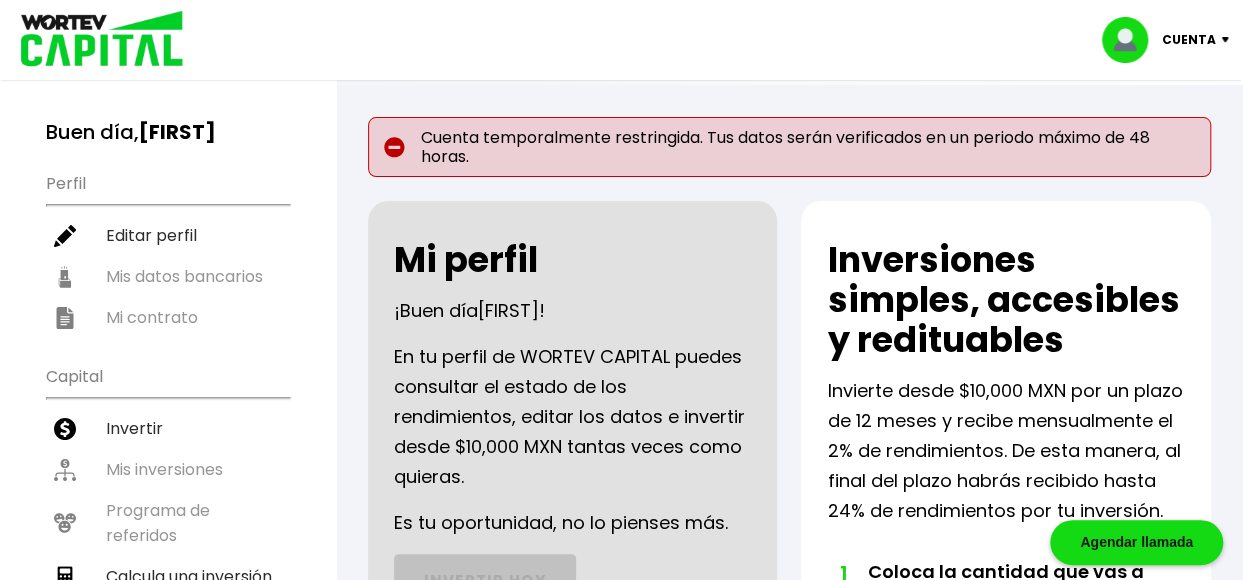 click on "Cuenta temporalmente restringida. Tus datos serán verificados en un periodo máximo de 48 horas." at bounding box center (789, 147) 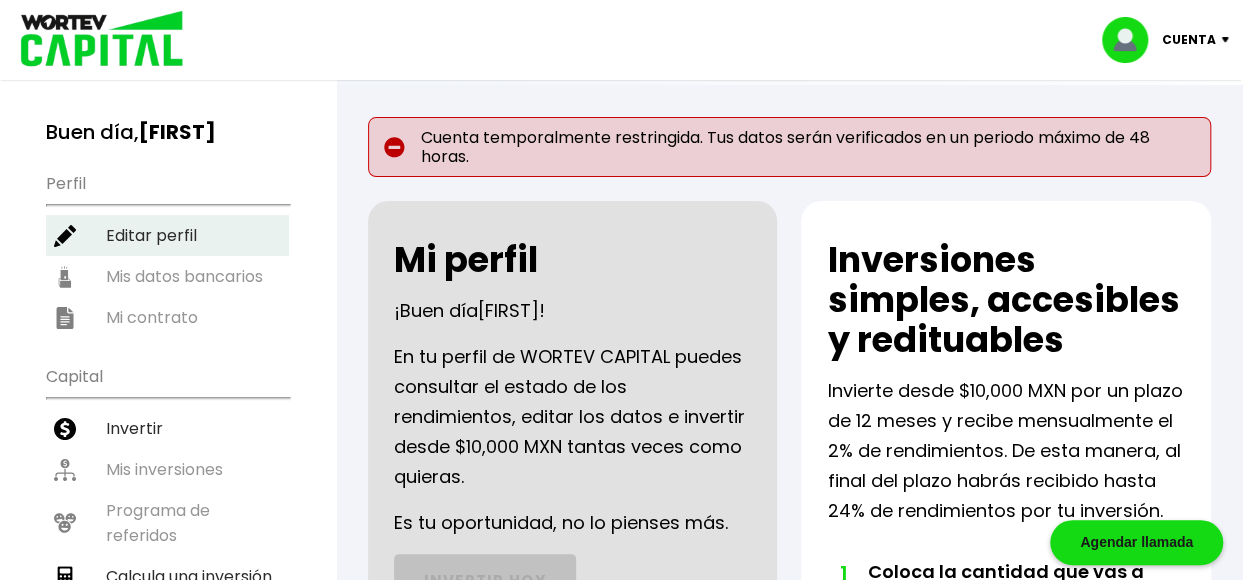 click on "Editar perfil" at bounding box center [167, 235] 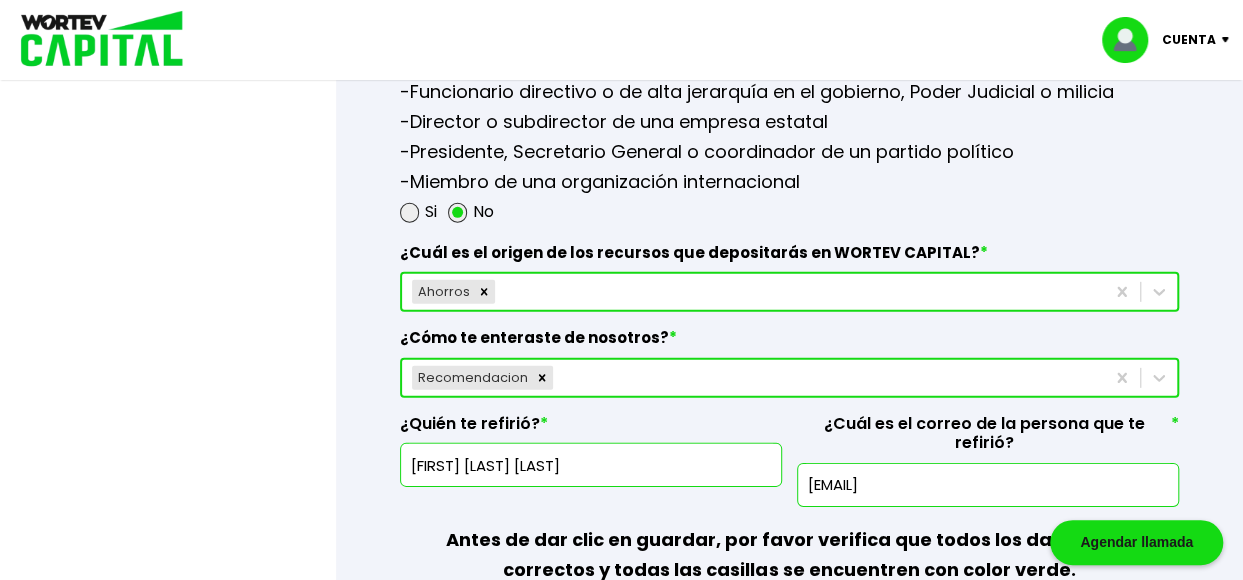 scroll, scrollTop: 3100, scrollLeft: 0, axis: vertical 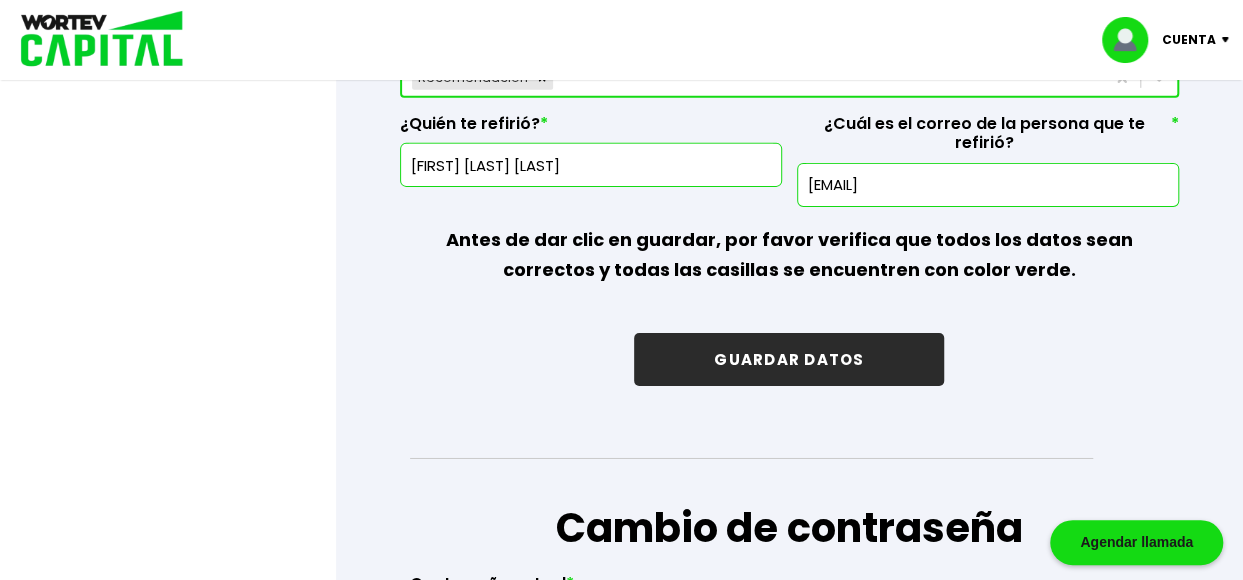 click at bounding box center [95, 40] 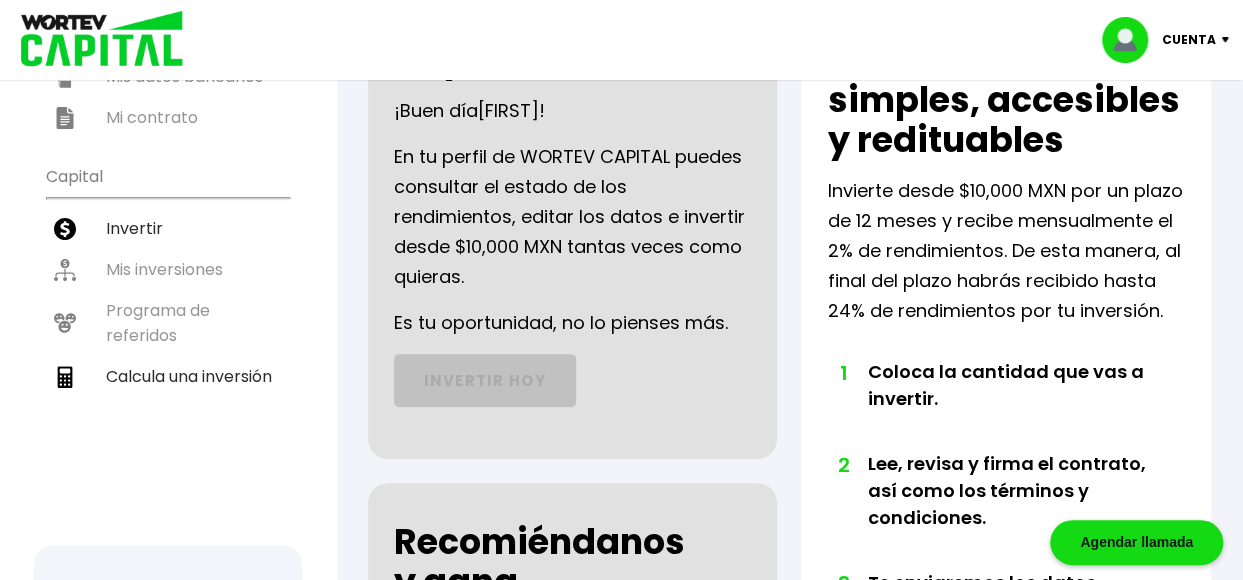 scroll, scrollTop: 300, scrollLeft: 0, axis: vertical 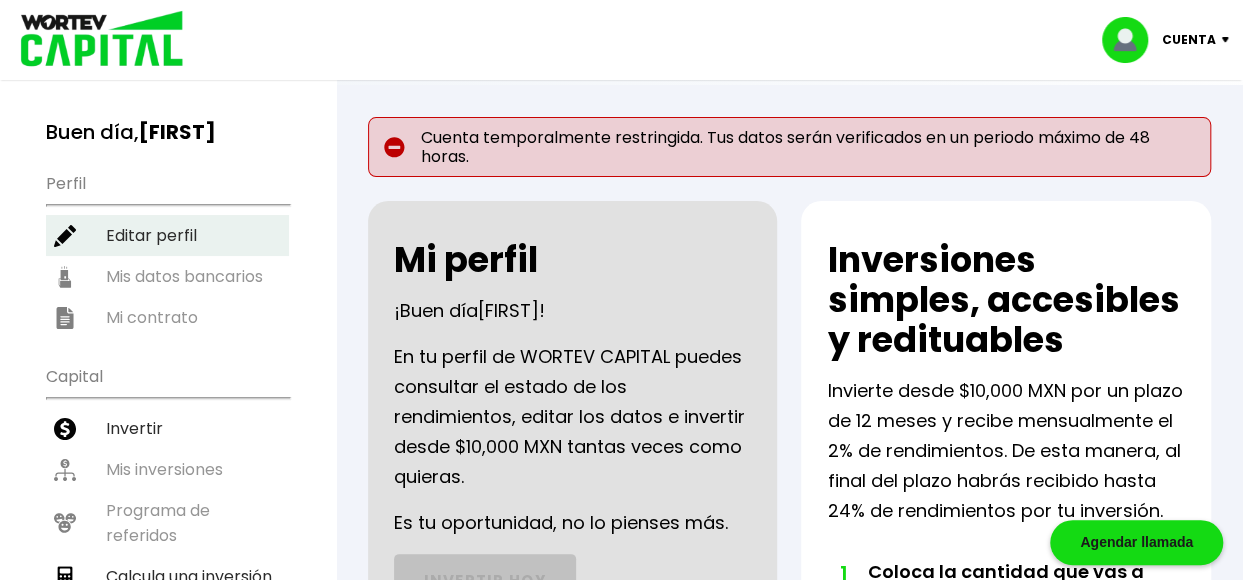 click on "Editar perfil" at bounding box center (167, 235) 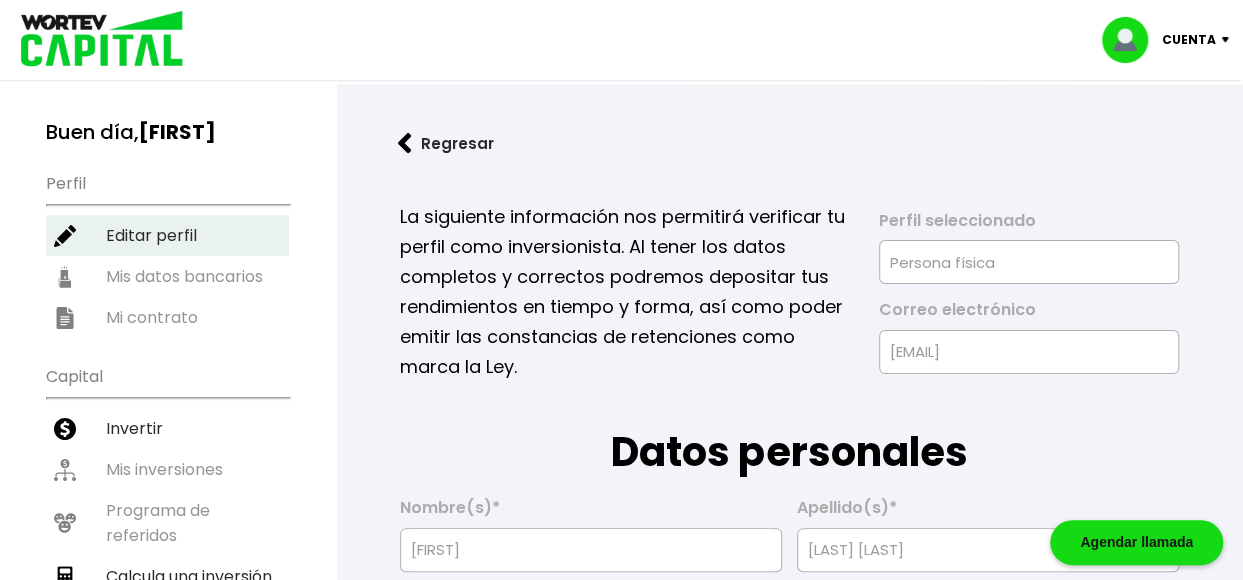 type on "[DATE]" 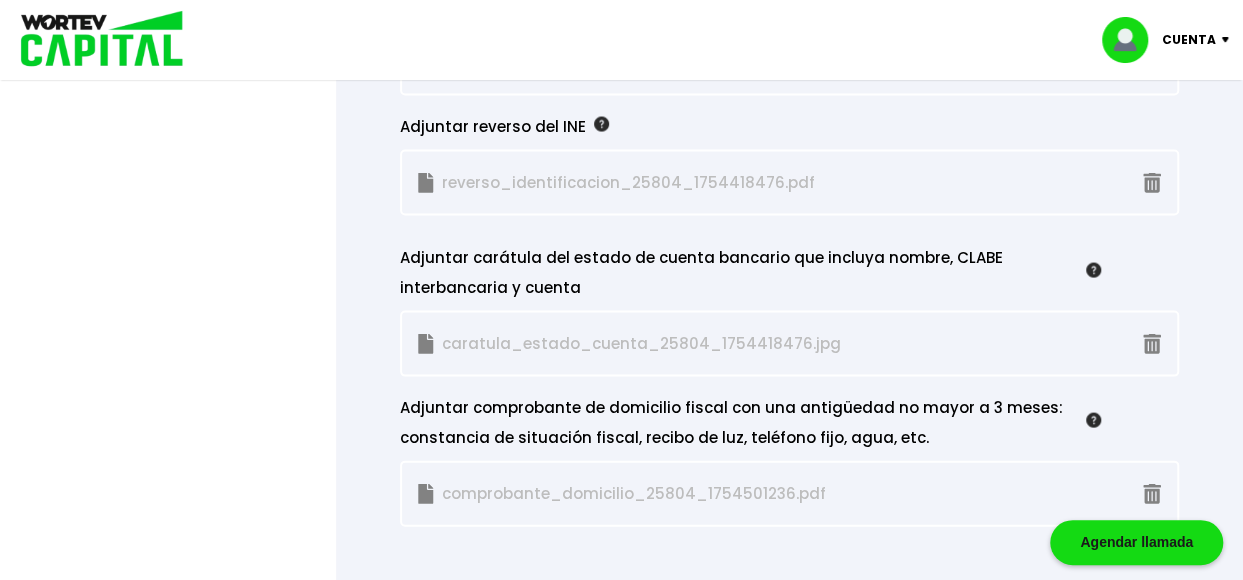 scroll, scrollTop: 2000, scrollLeft: 0, axis: vertical 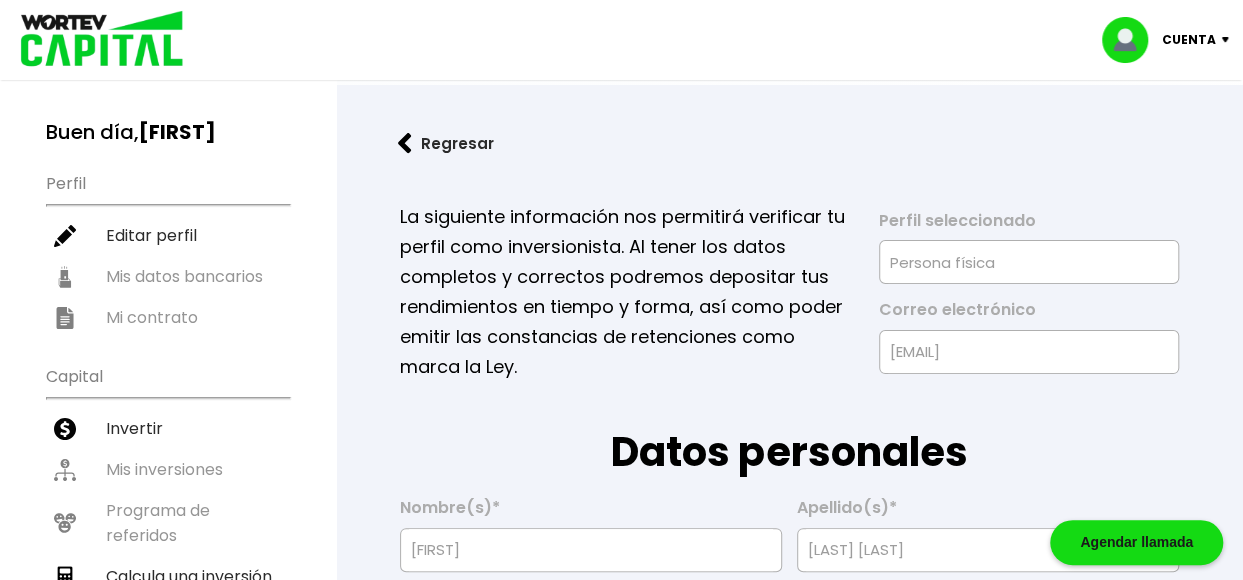 click at bounding box center [405, 143] 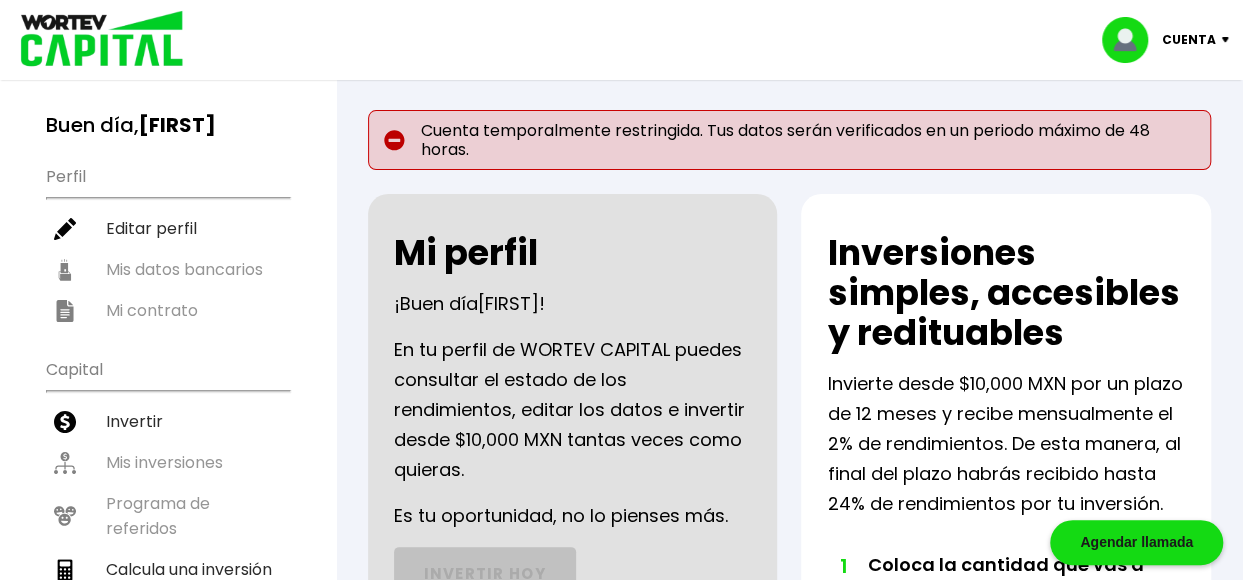 scroll, scrollTop: 0, scrollLeft: 0, axis: both 